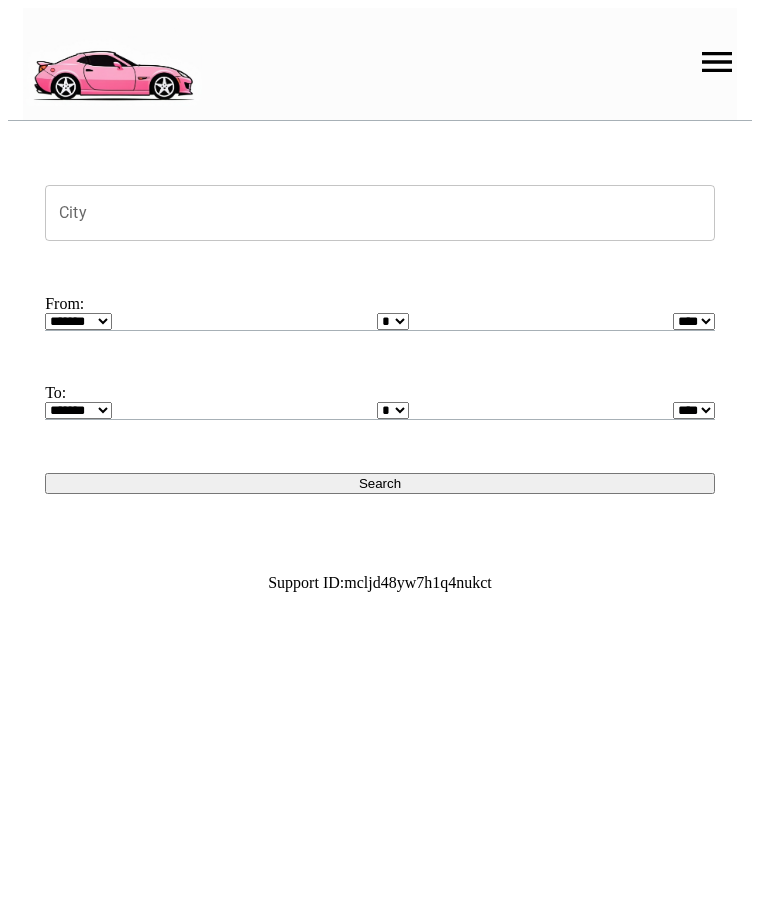 scroll, scrollTop: 0, scrollLeft: 0, axis: both 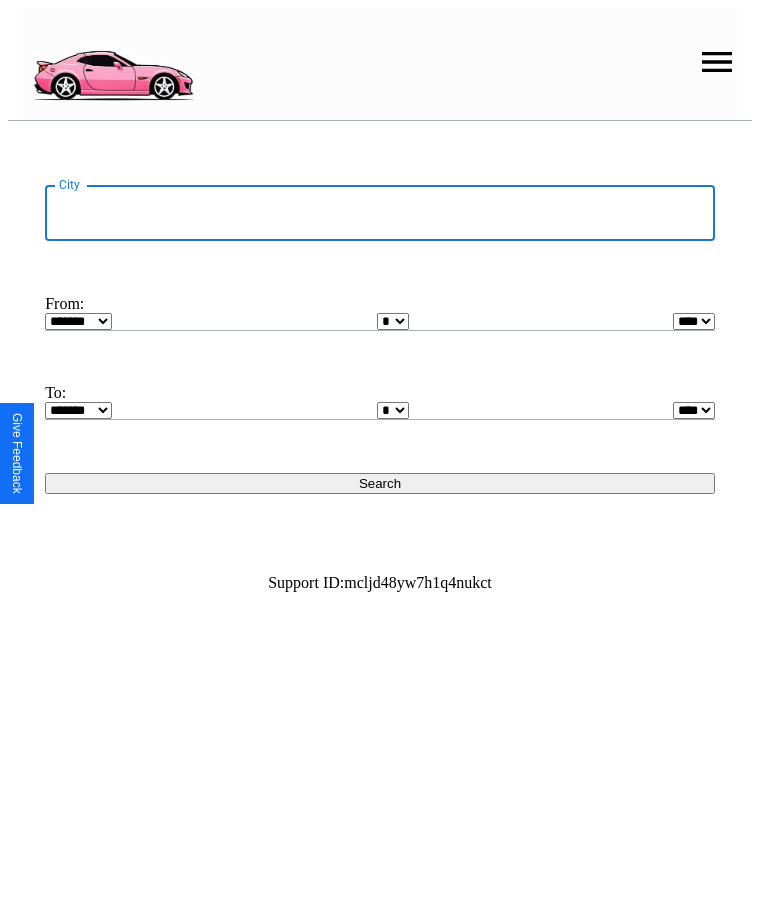 click on "City" at bounding box center [380, 213] 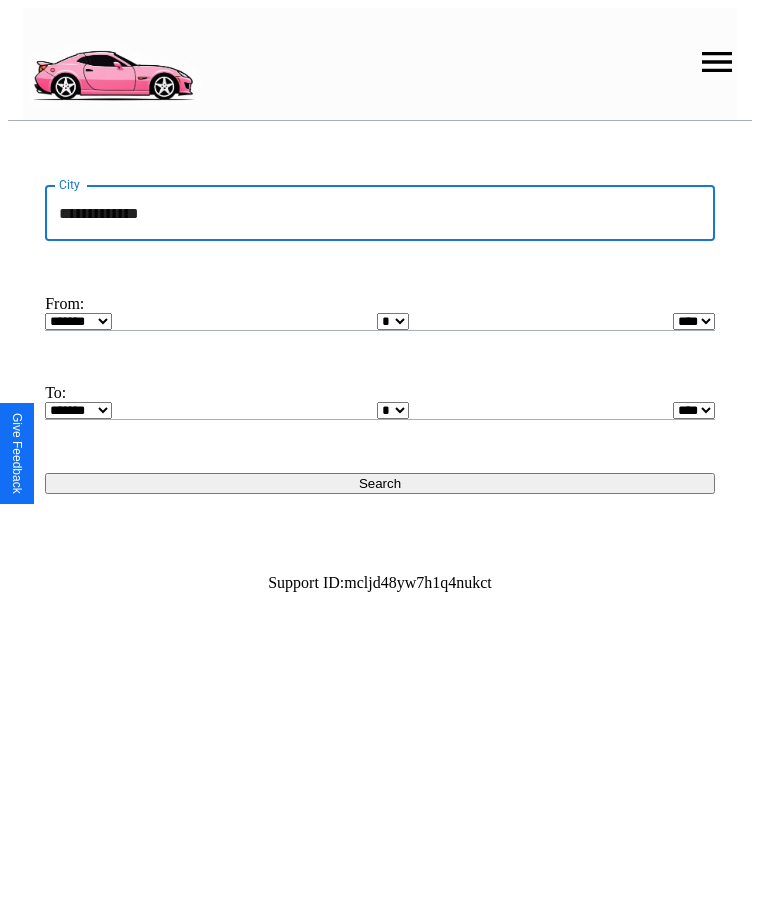 type on "**********" 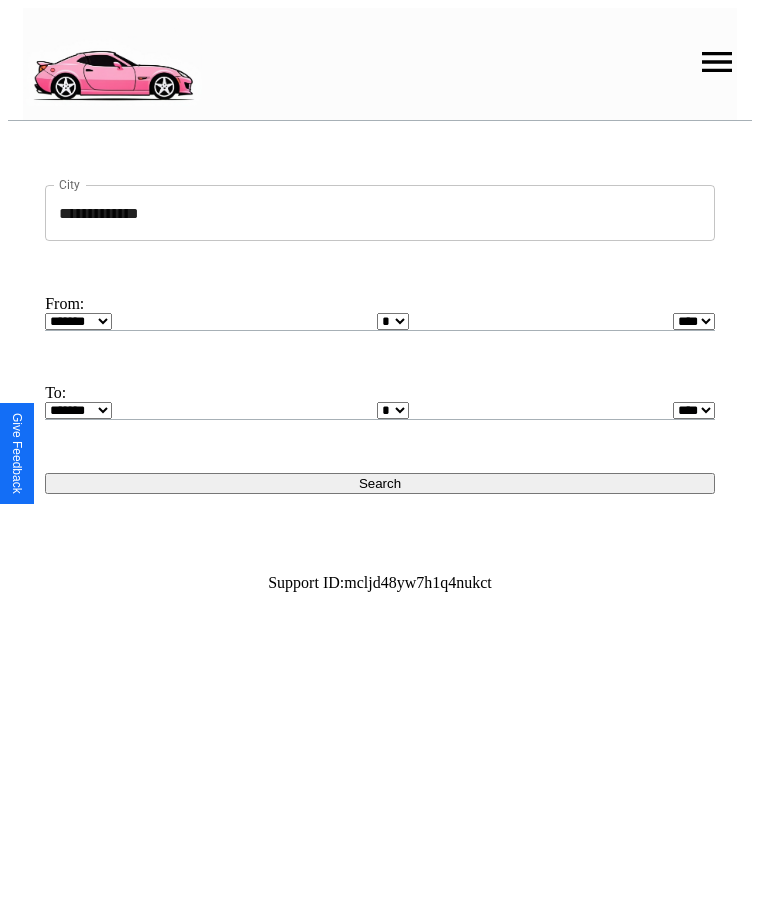 click on "******* ******** ***** ***** *** **** **** ****** ********* ******* ******** ********" at bounding box center [78, 321] 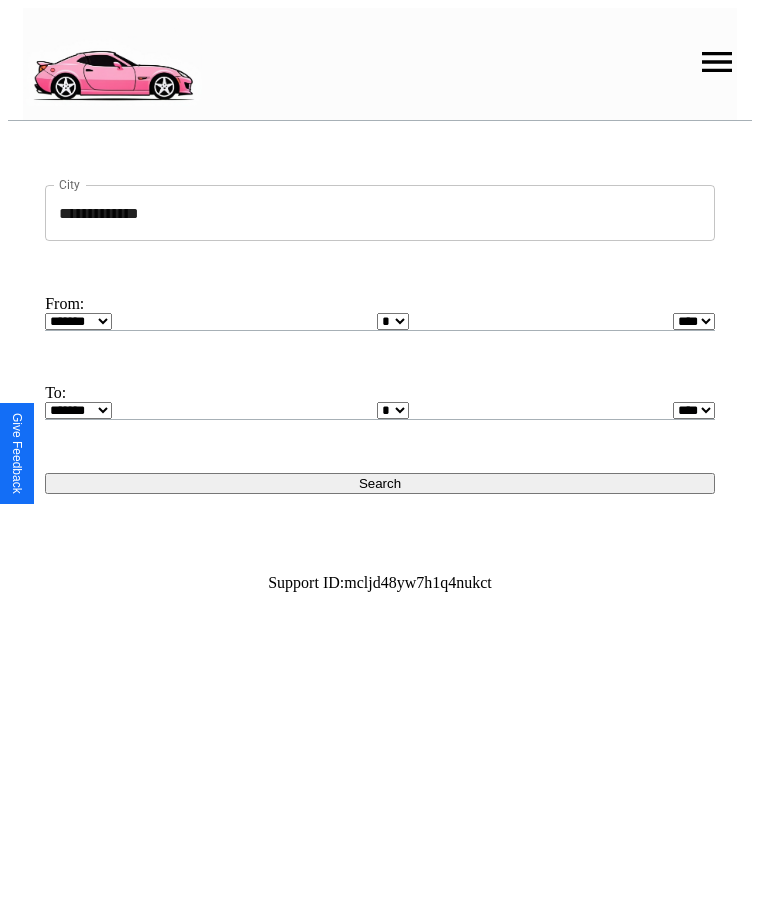 click on "* * * * * * * * * ** ** ** ** ** ** ** ** ** ** ** ** ** ** ** ** ** ** ** ** ** **" at bounding box center [393, 321] 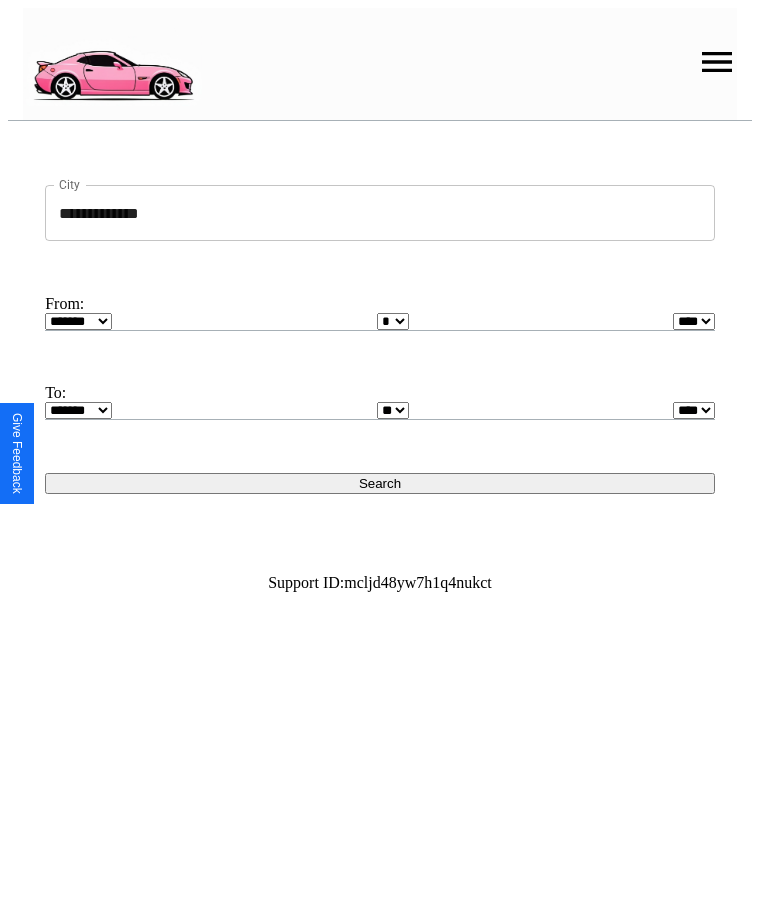 click on "Search" at bounding box center (380, 483) 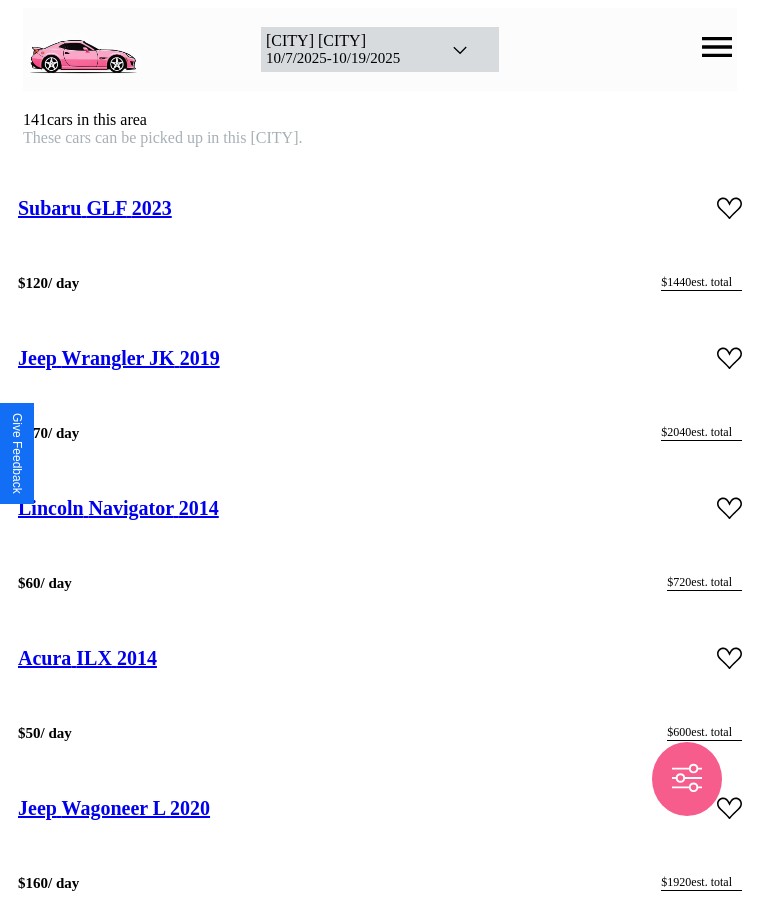 scroll, scrollTop: 18542, scrollLeft: 0, axis: vertical 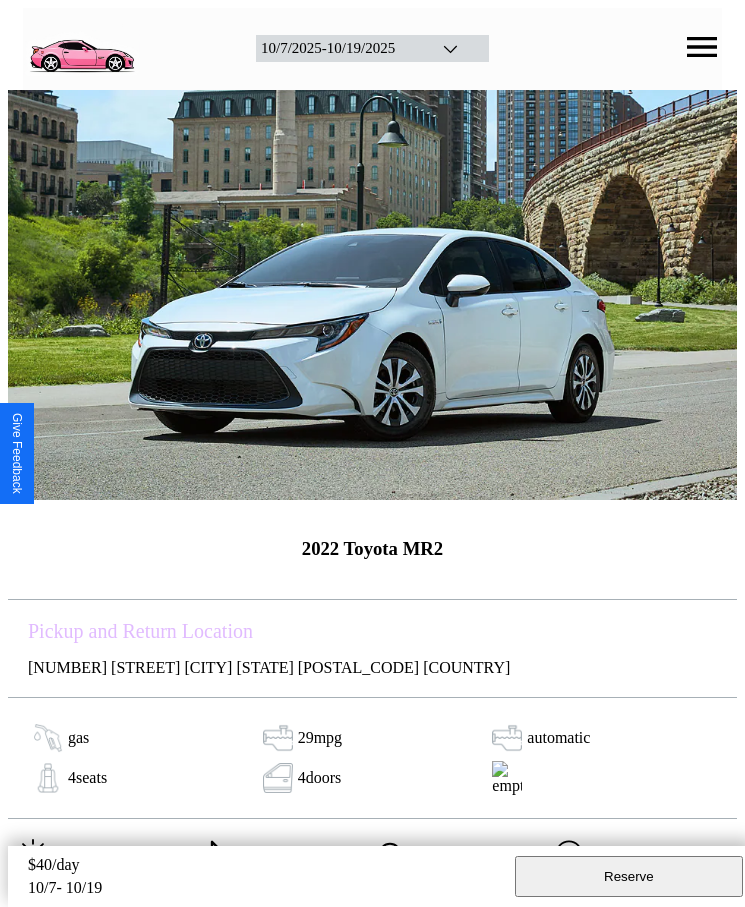 click on "Reserve" at bounding box center (629, 876) 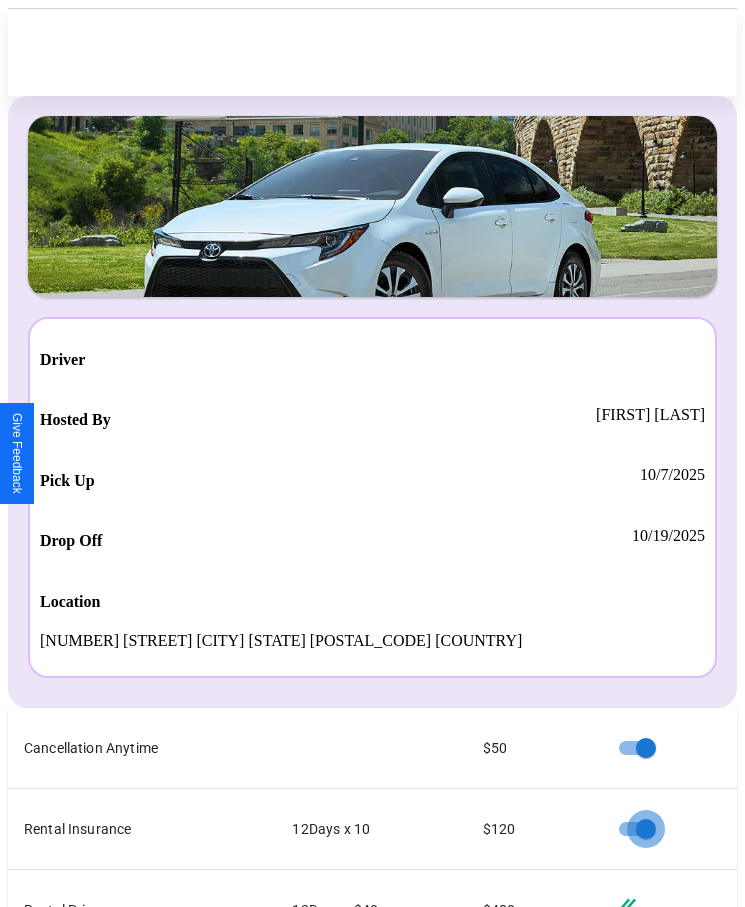 scroll, scrollTop: 13, scrollLeft: 0, axis: vertical 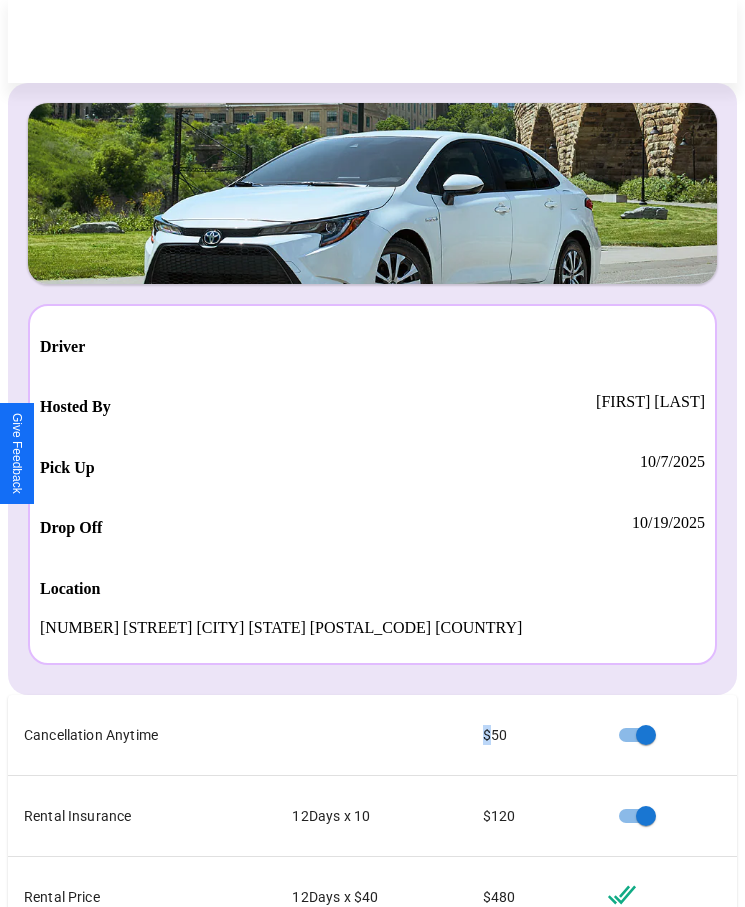 click on "Checkout" at bounding box center [530, 1128] 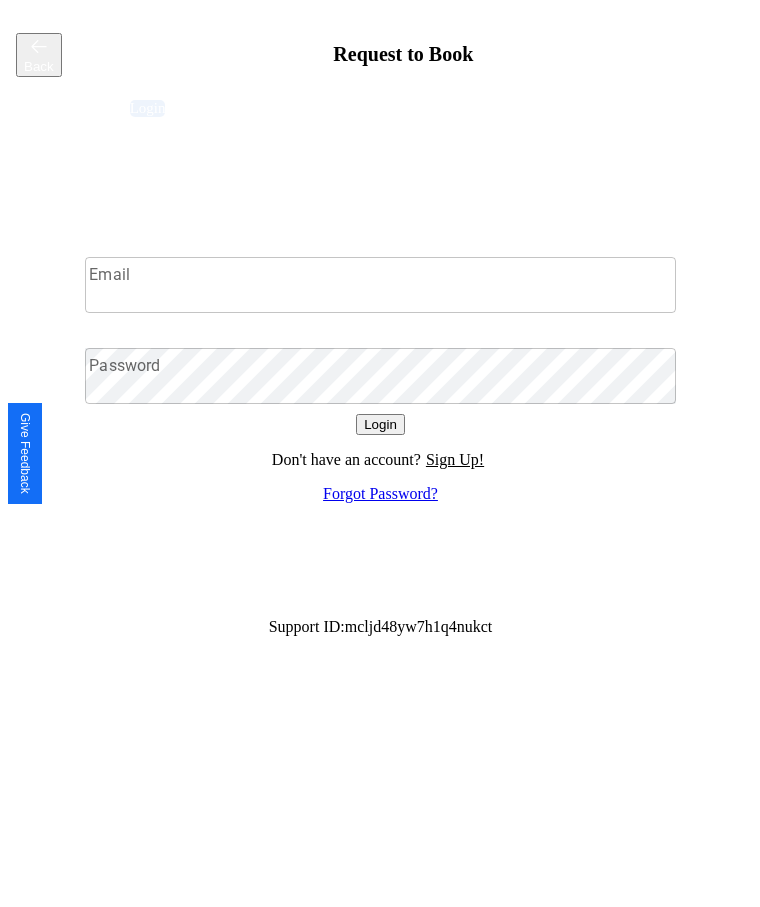 scroll, scrollTop: 0, scrollLeft: 0, axis: both 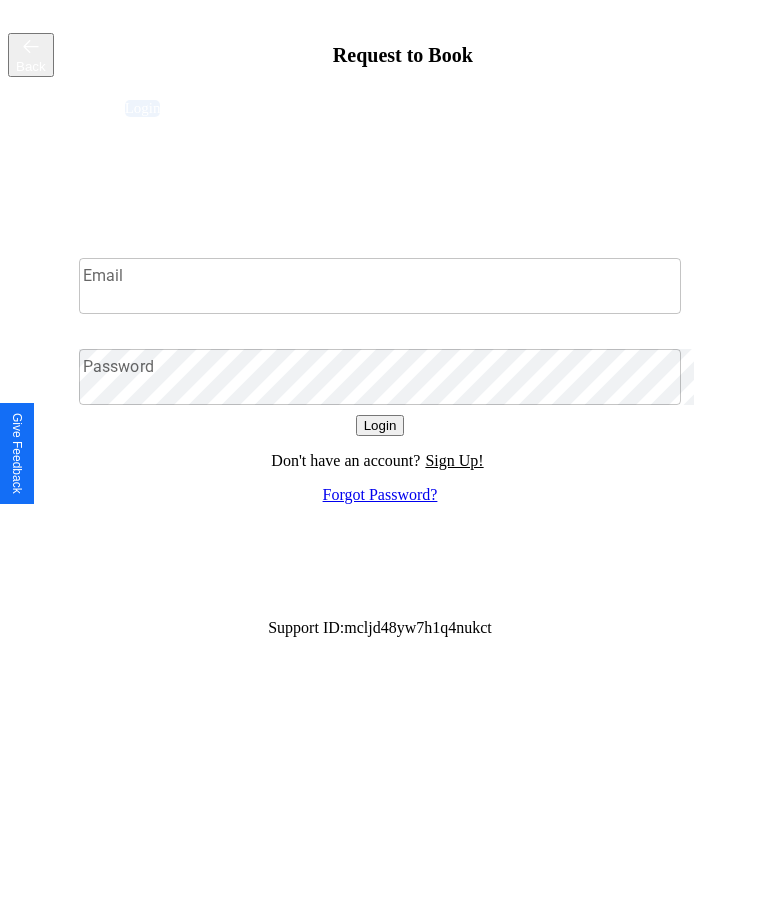 click on "Sign Up!" at bounding box center [454, 461] 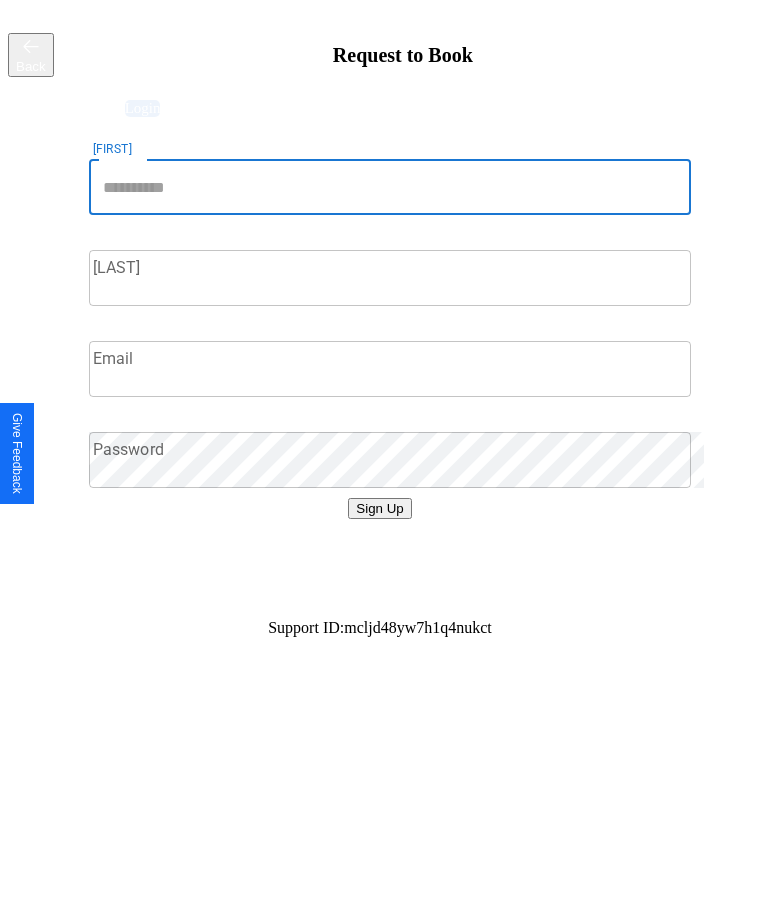 click on "Firstname" at bounding box center [390, 187] 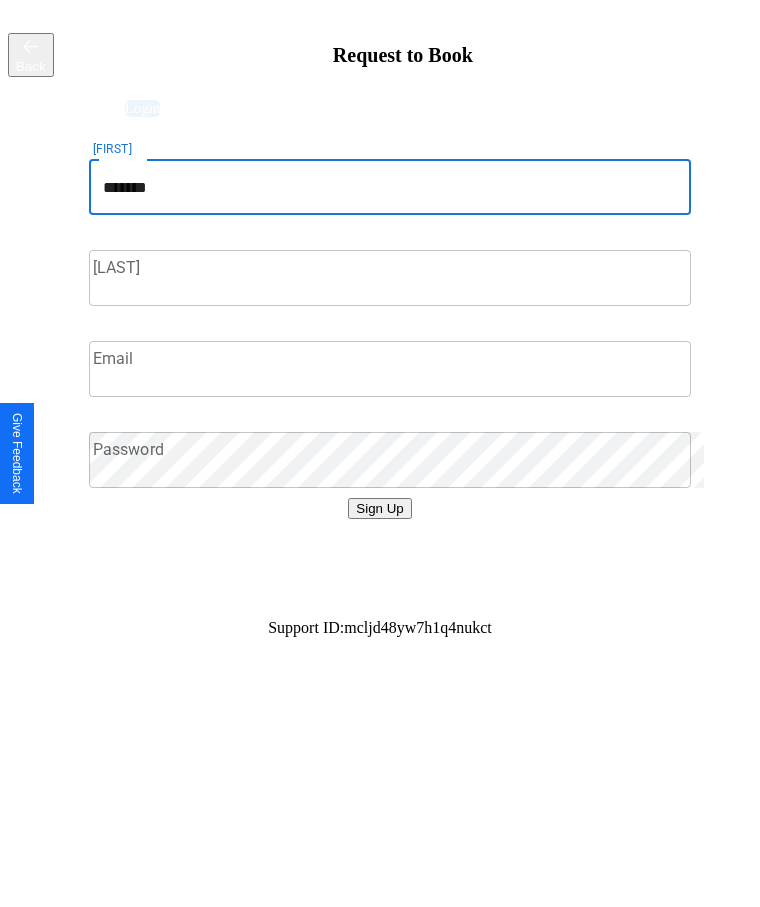 type on "*******" 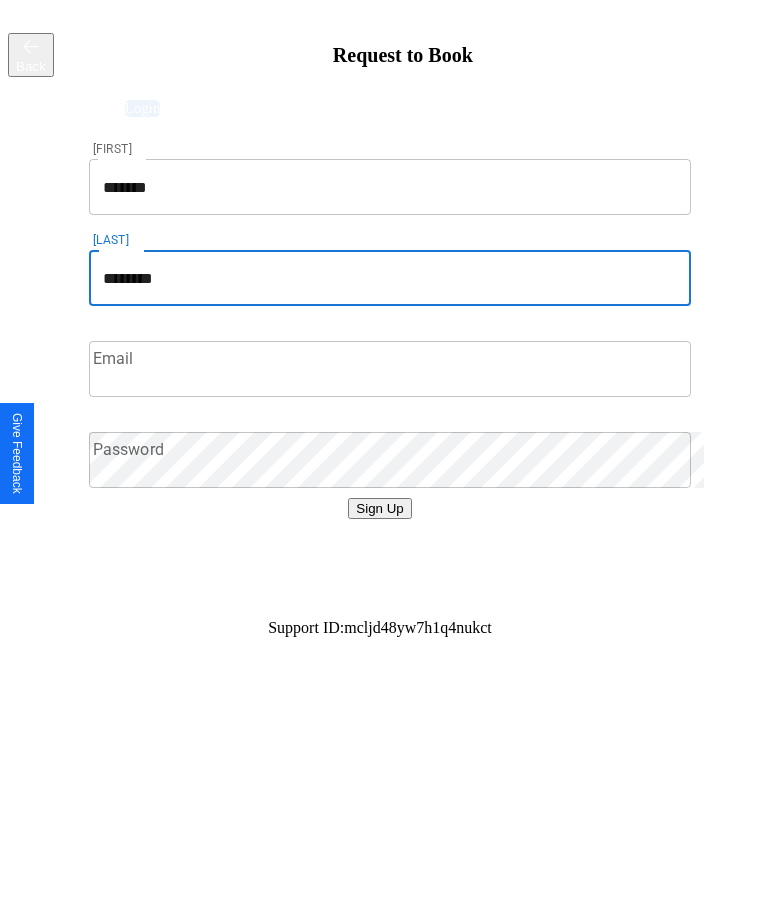 type on "********" 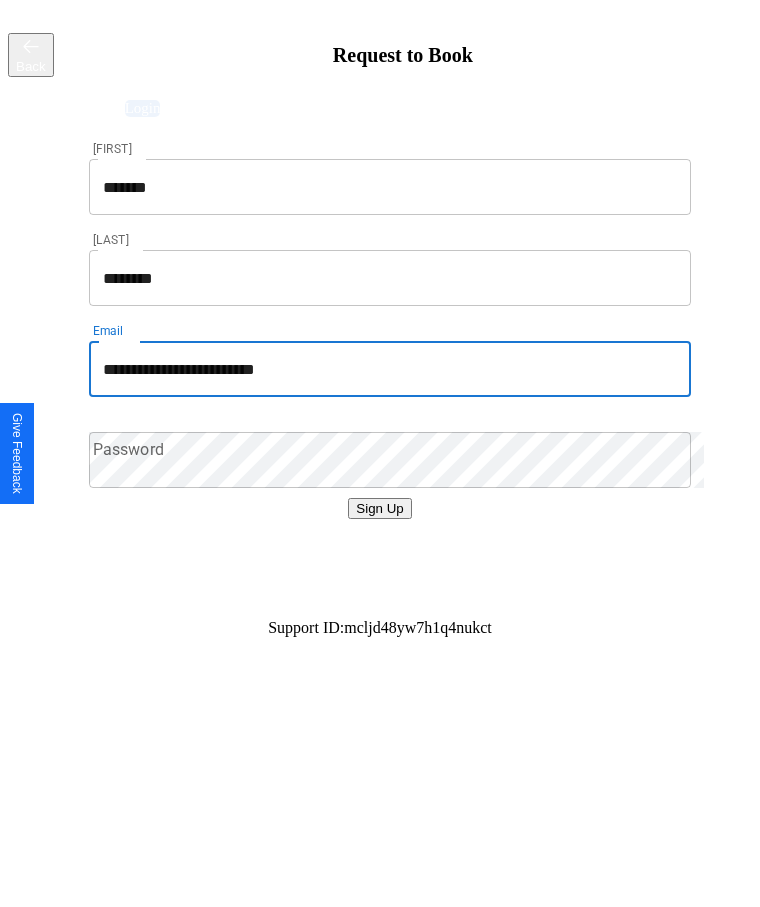 type on "**********" 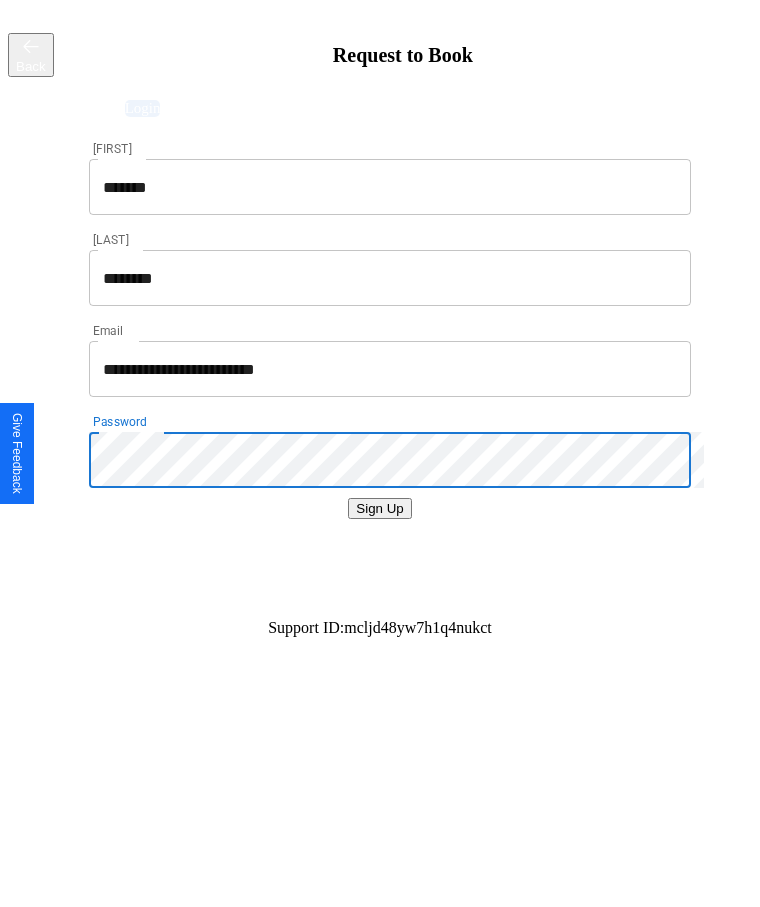 click on "Sign Up" at bounding box center [379, 508] 